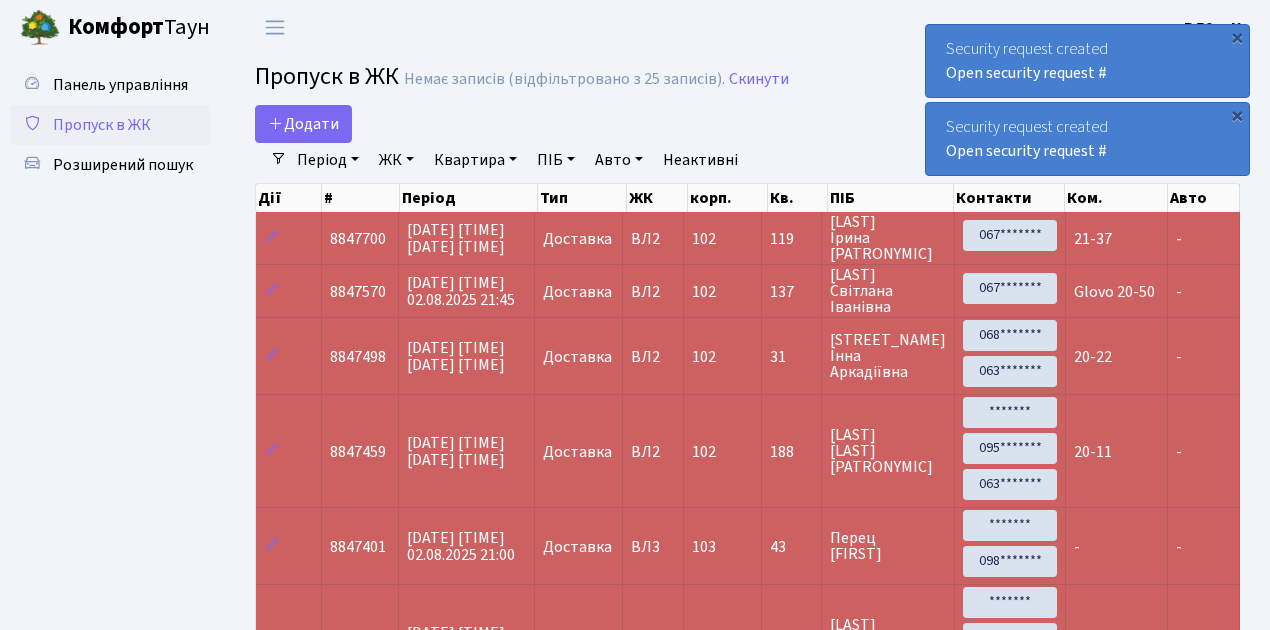 select on "25" 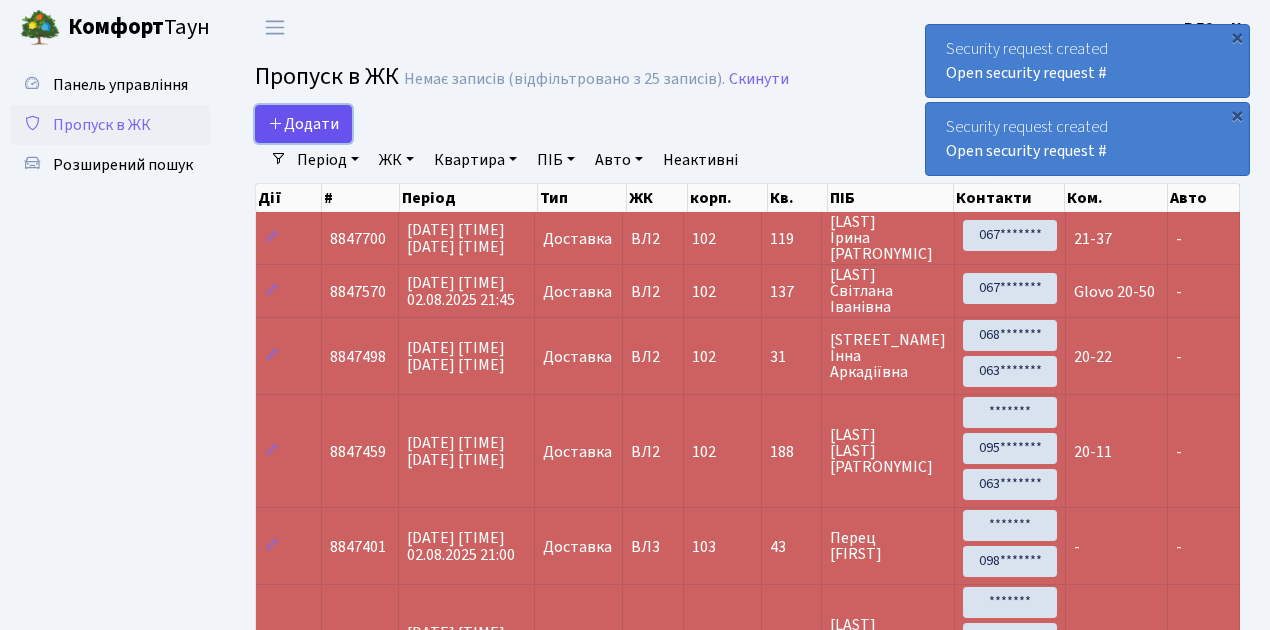 click on "Додати" at bounding box center [303, 124] 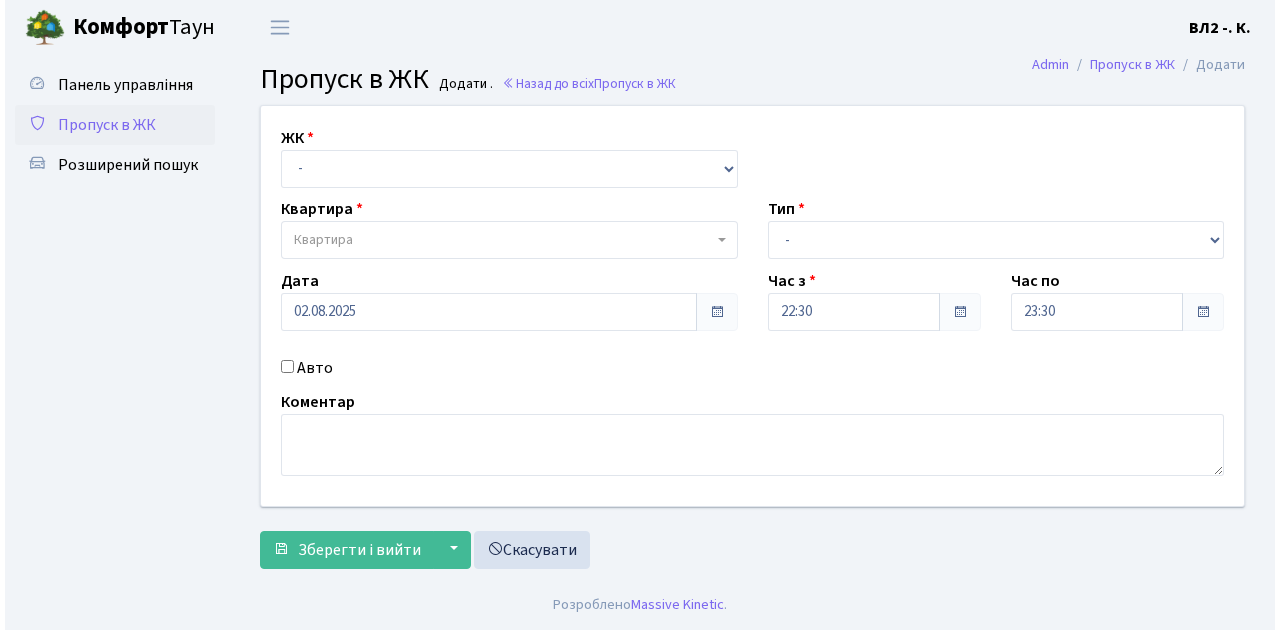 scroll, scrollTop: 0, scrollLeft: 0, axis: both 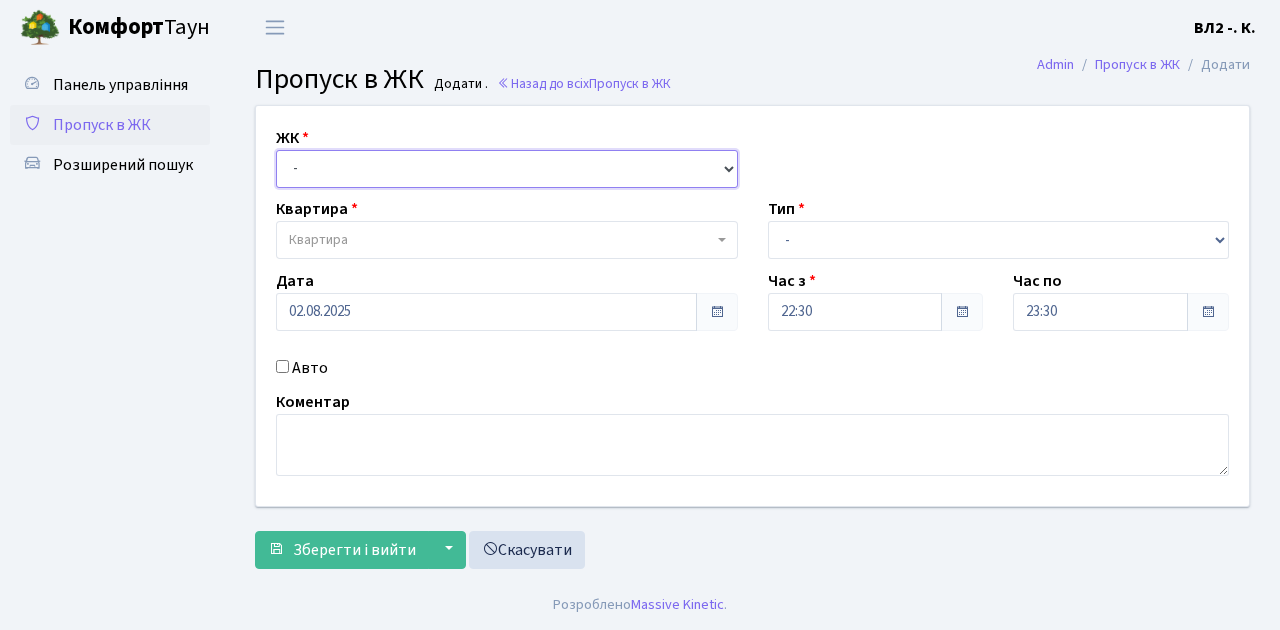 click on "-
ВЛ1, Ужгородський пров., 4/1
ВЛ2, Голосіївський просп., 76
ВЛ3, пр.Голосіївський, 78/2" at bounding box center (507, 169) 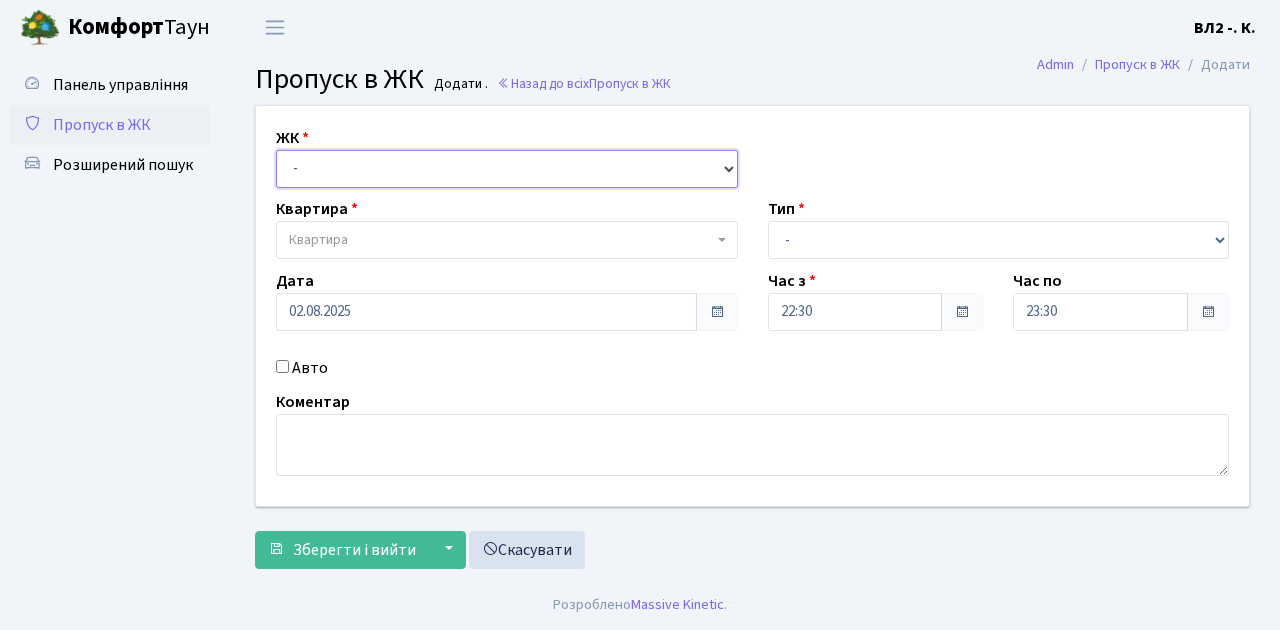 select on "317" 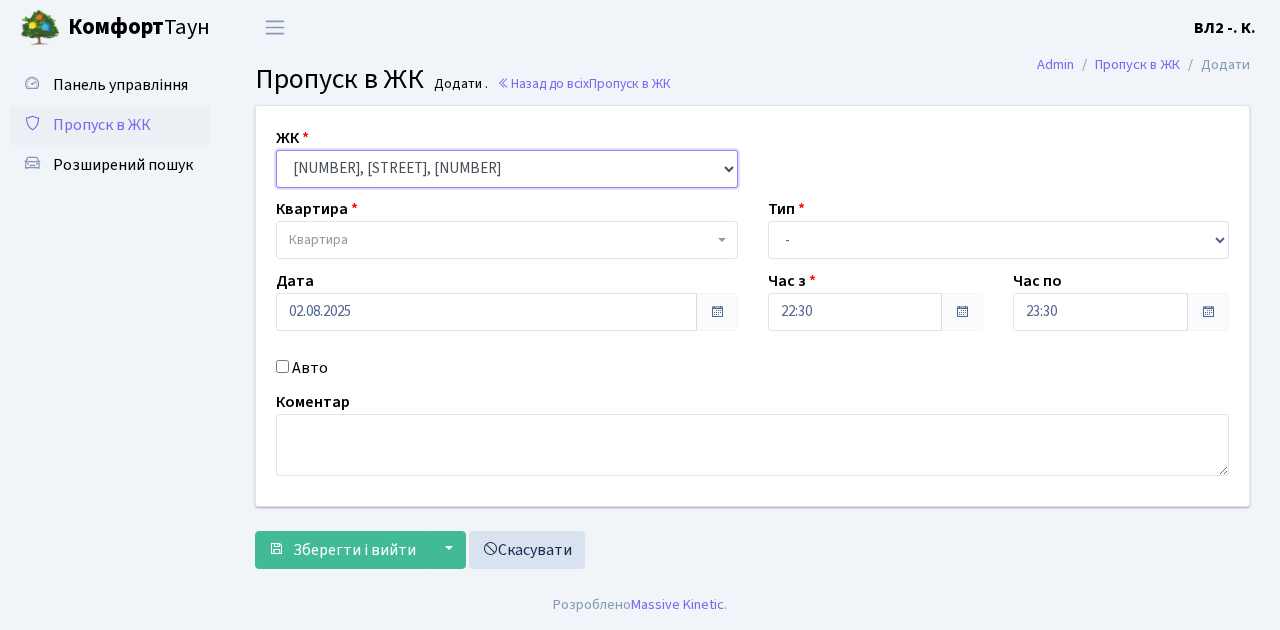 click on "-
ВЛ1, Ужгородський пров., 4/1
ВЛ2, Голосіївський просп., 76
ВЛ3, пр.Голосіївський, 78/2" at bounding box center (507, 169) 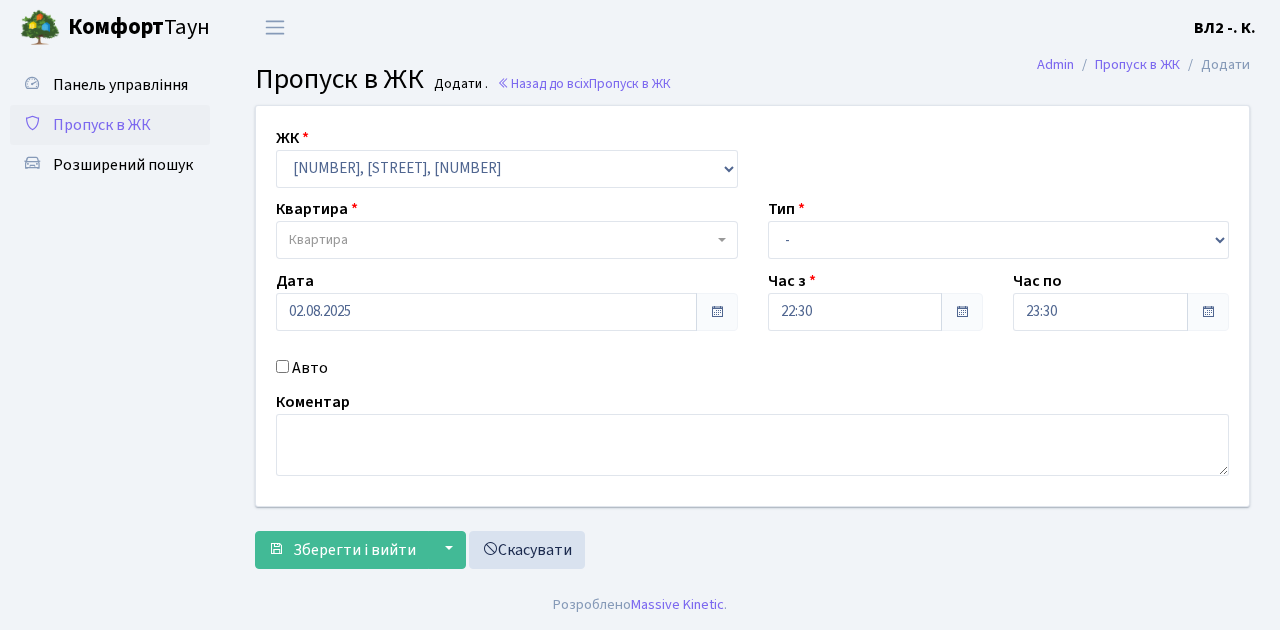 click on "Квартира" at bounding box center [507, 240] 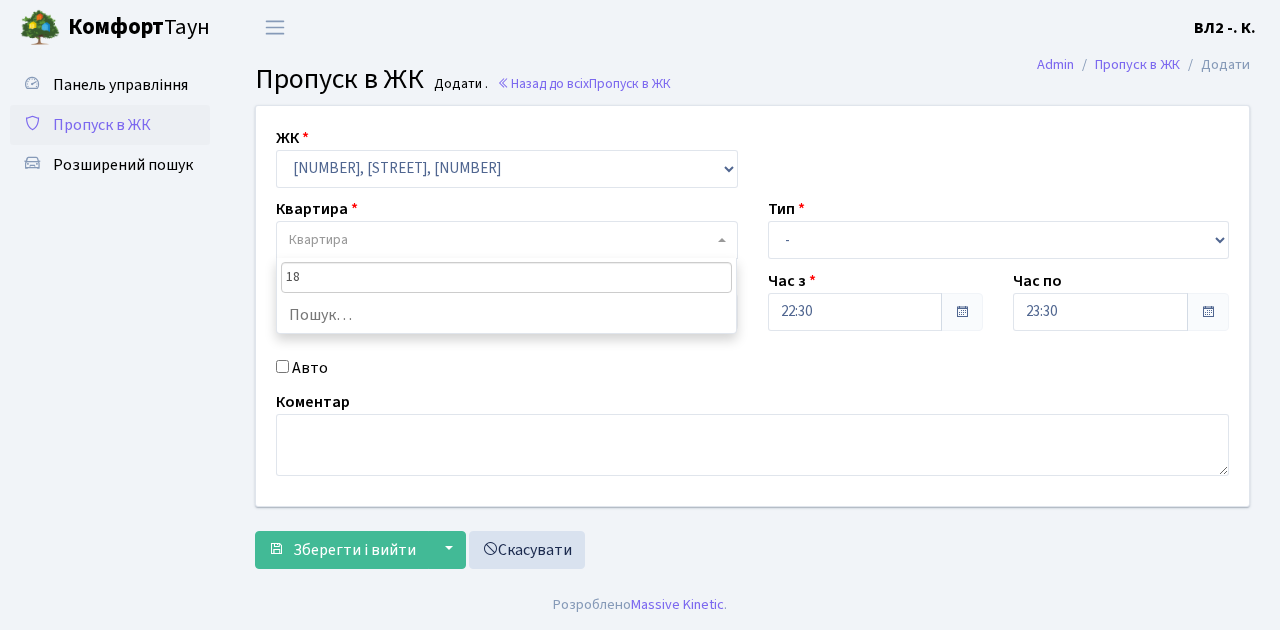 type on "188" 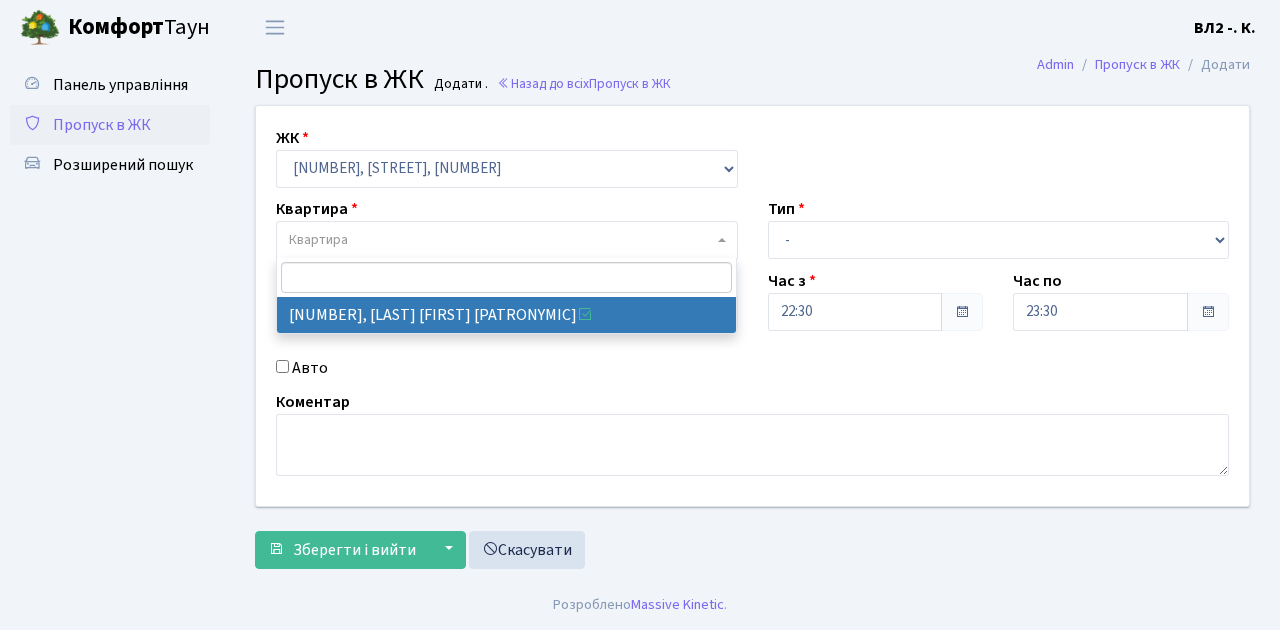 select on "40000" 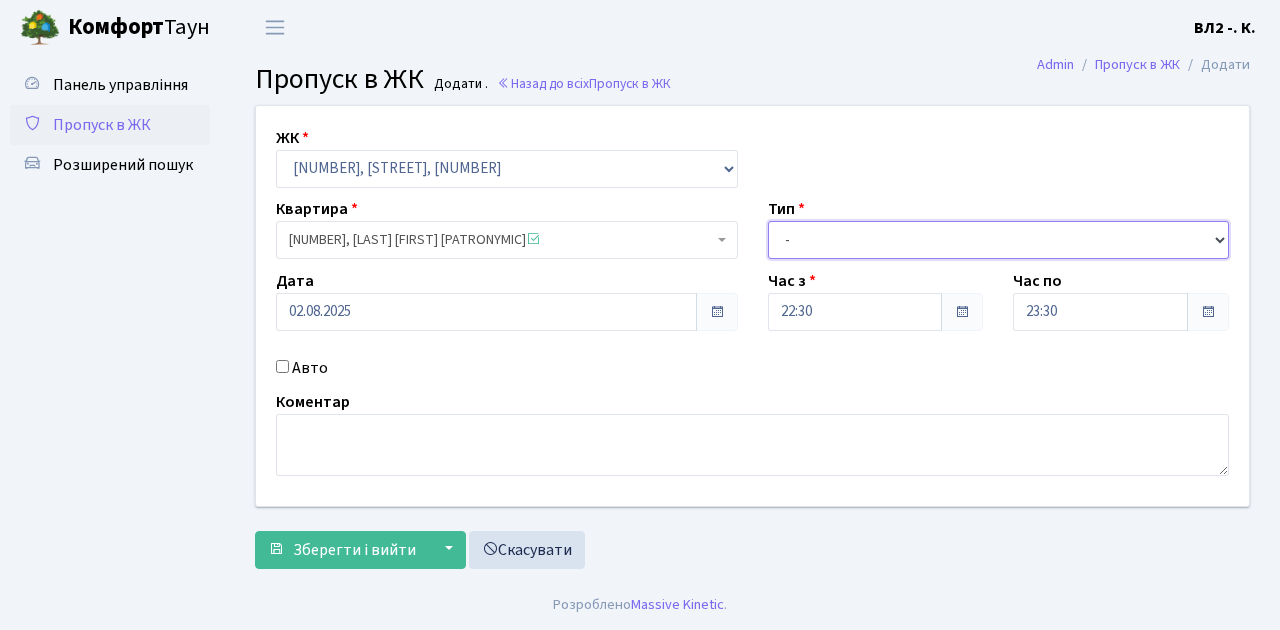 click on "-
Доставка
Таксі
Гості
Сервіс" at bounding box center (999, 240) 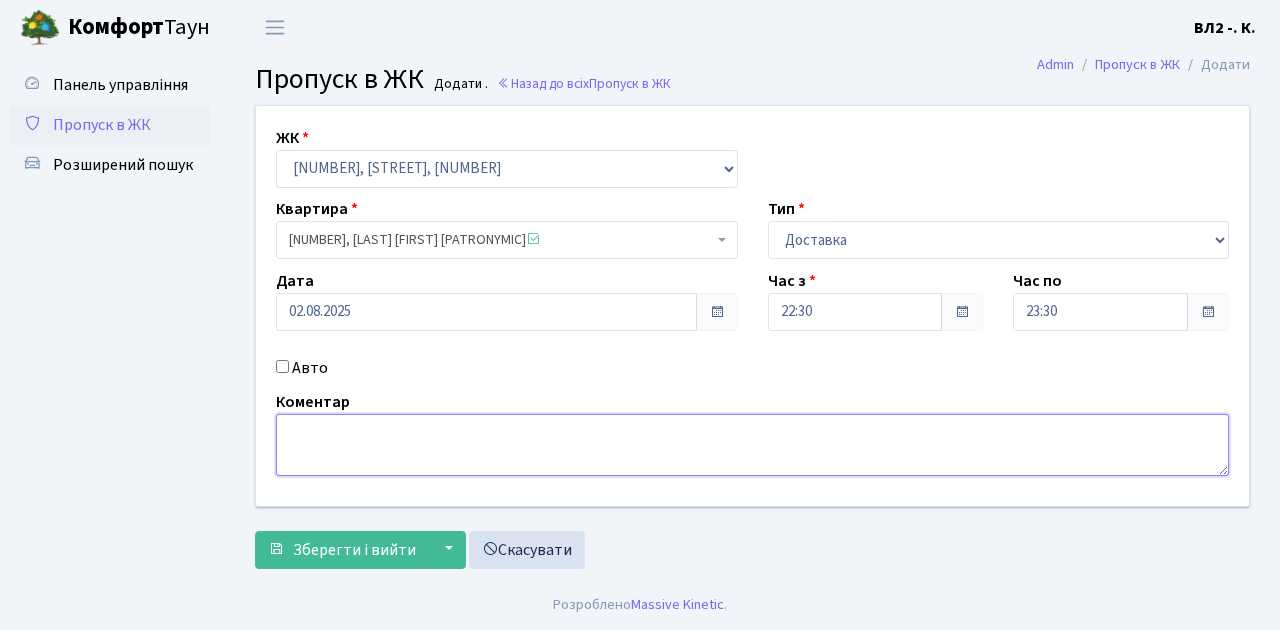 drag, startPoint x: 290, startPoint y: 428, endPoint x: 746, endPoint y: 330, distance: 466.41183 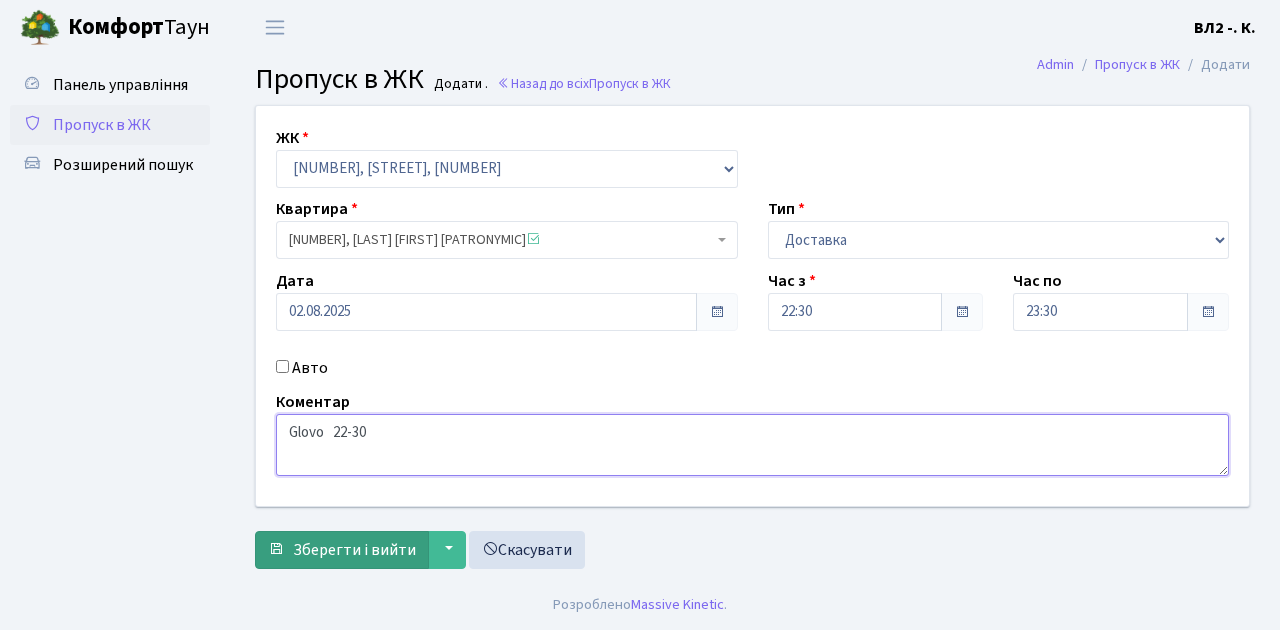 type on "Glovo [TIME]" 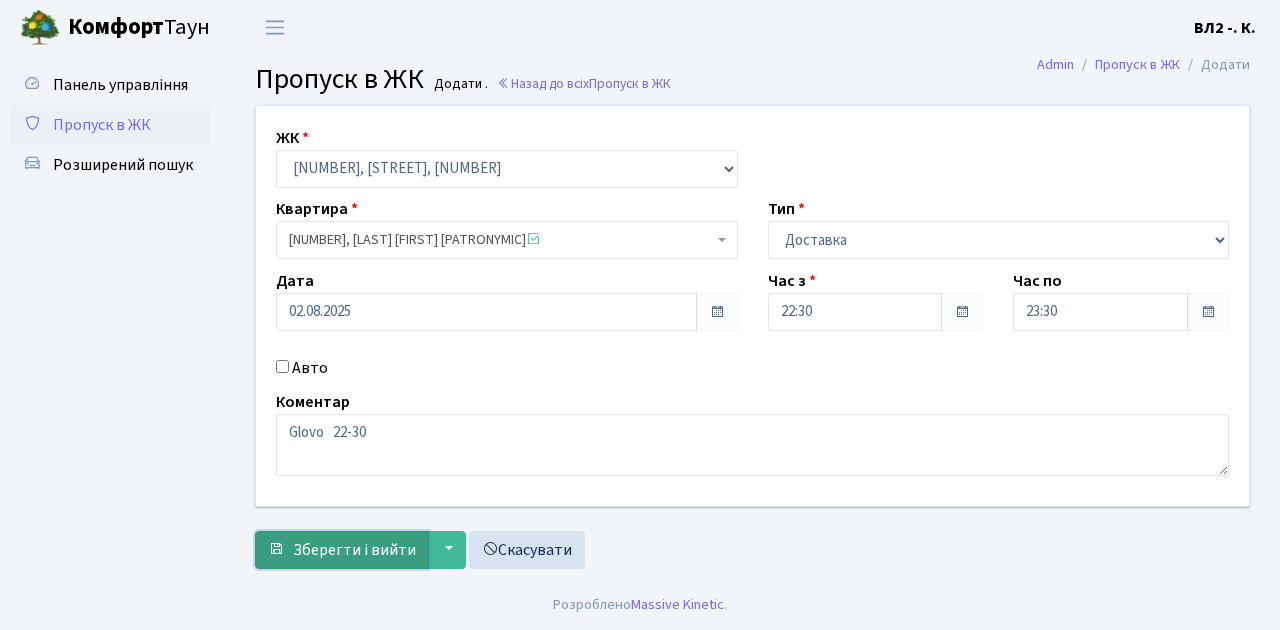click on "Зберегти і вийти" at bounding box center (342, 550) 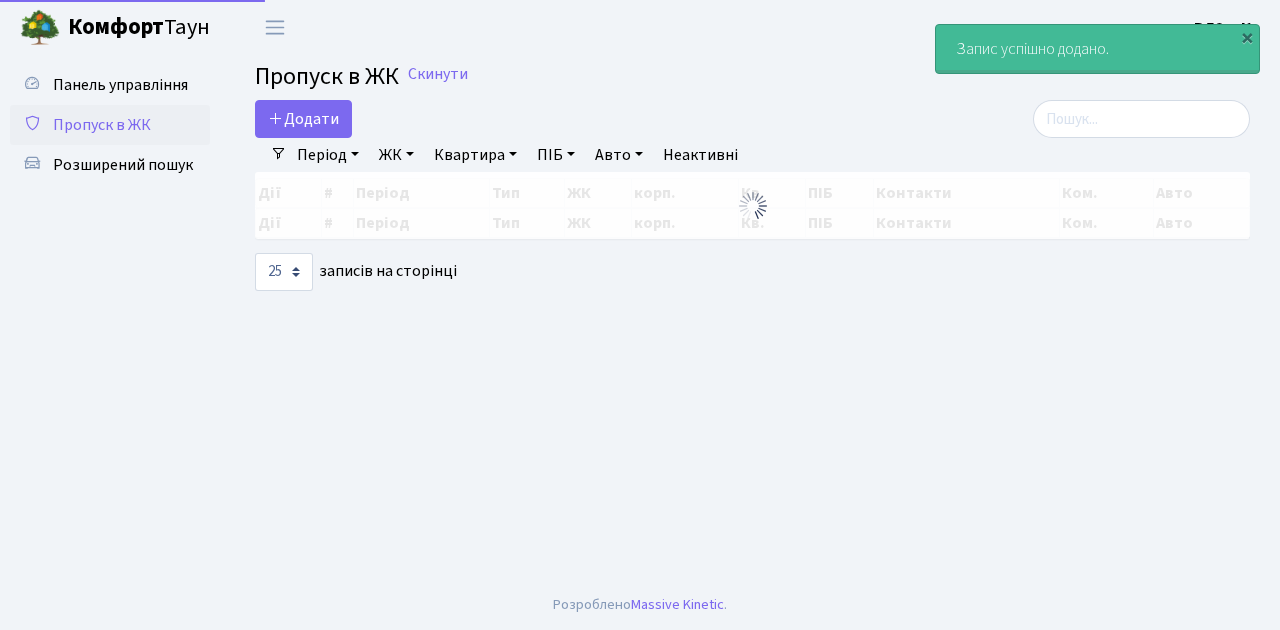 select on "25" 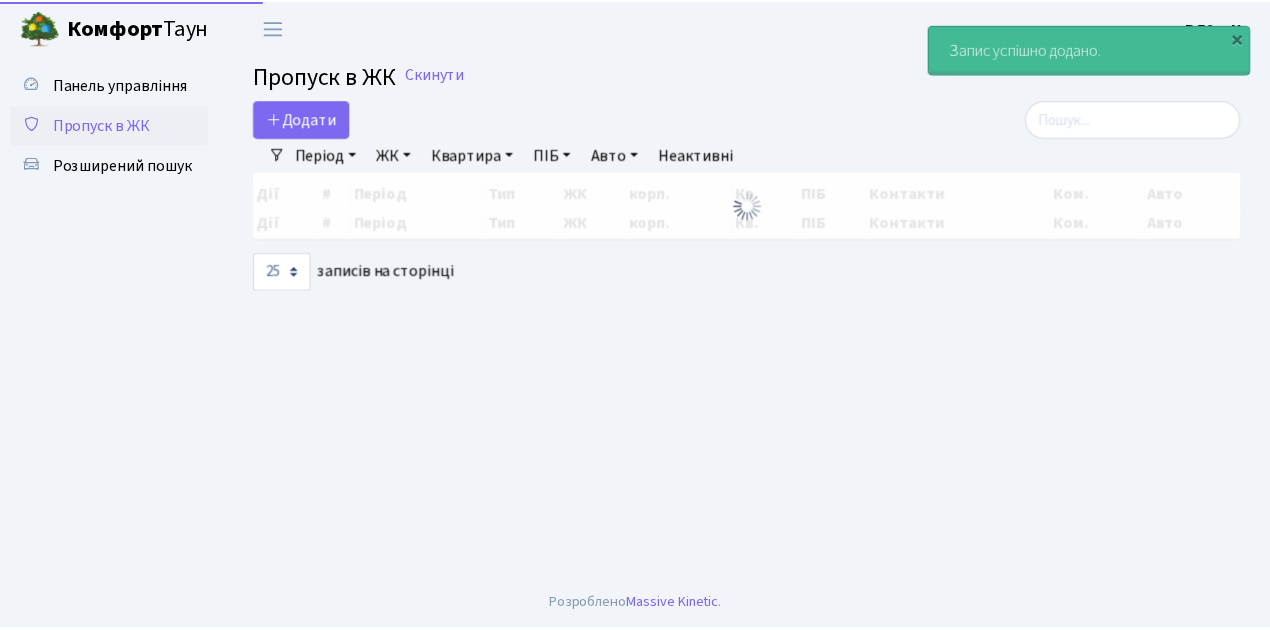 scroll, scrollTop: 0, scrollLeft: 0, axis: both 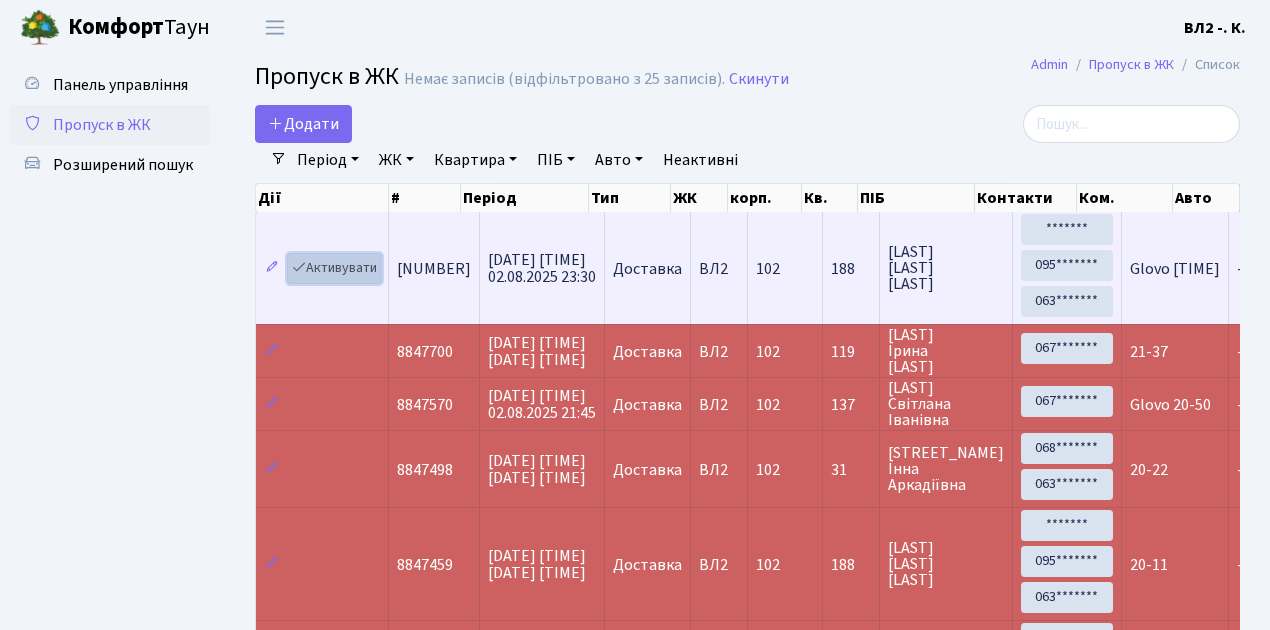click on "Активувати" at bounding box center [334, 268] 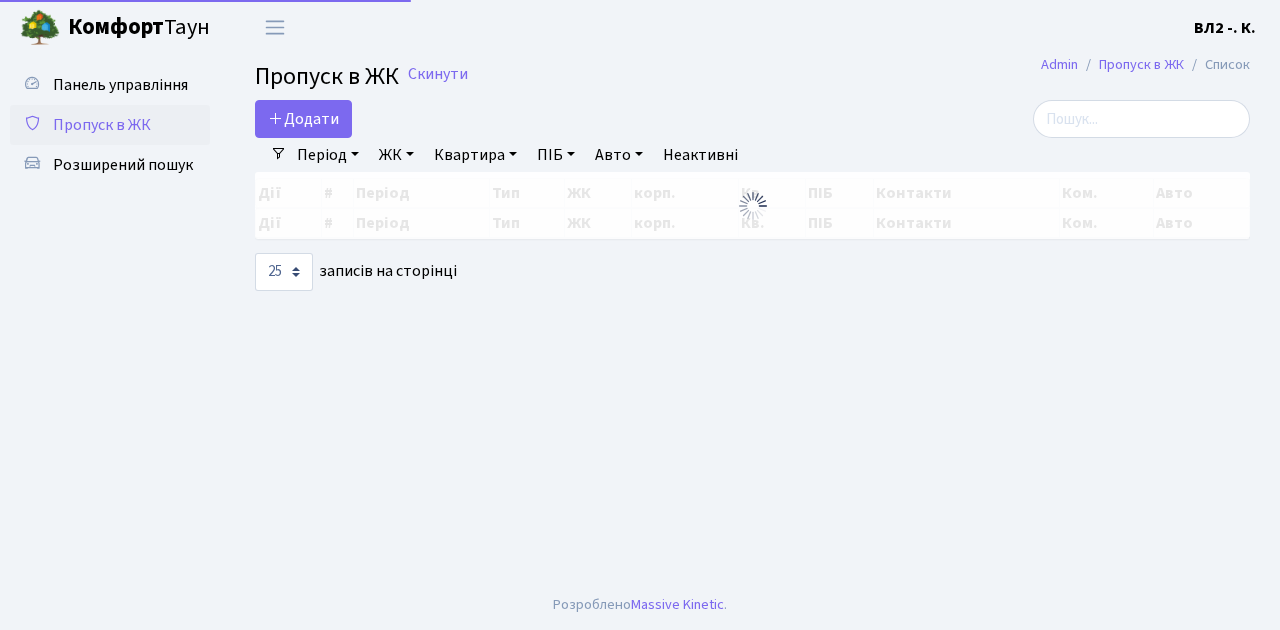 select on "25" 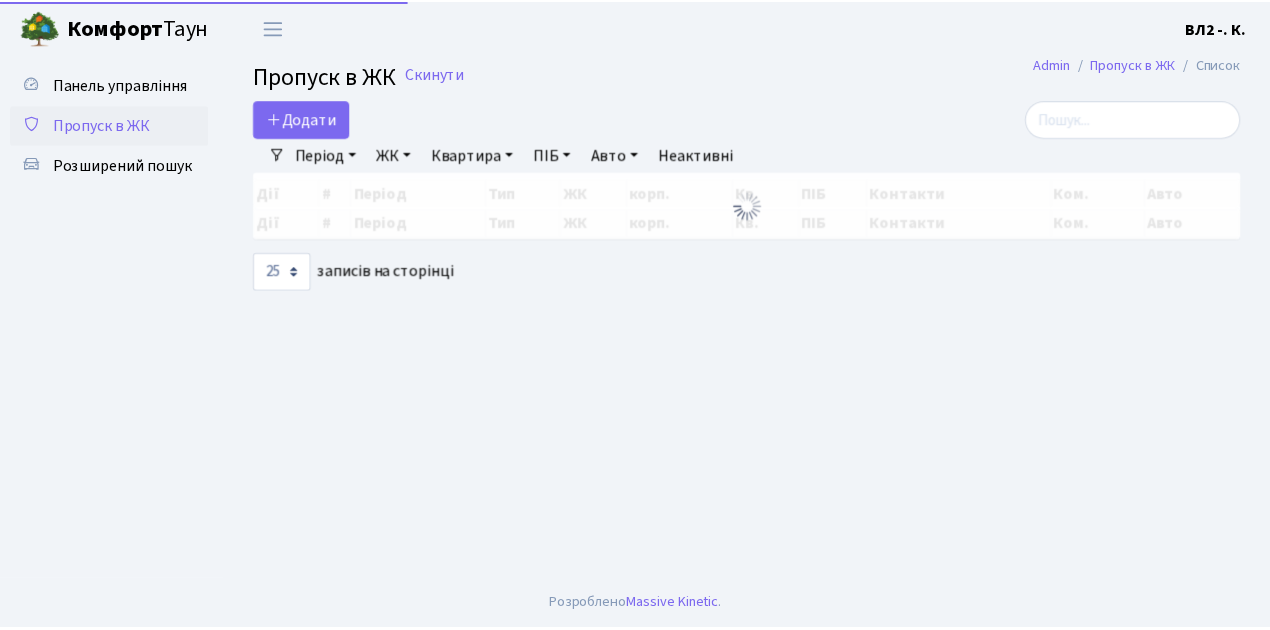 scroll, scrollTop: 0, scrollLeft: 0, axis: both 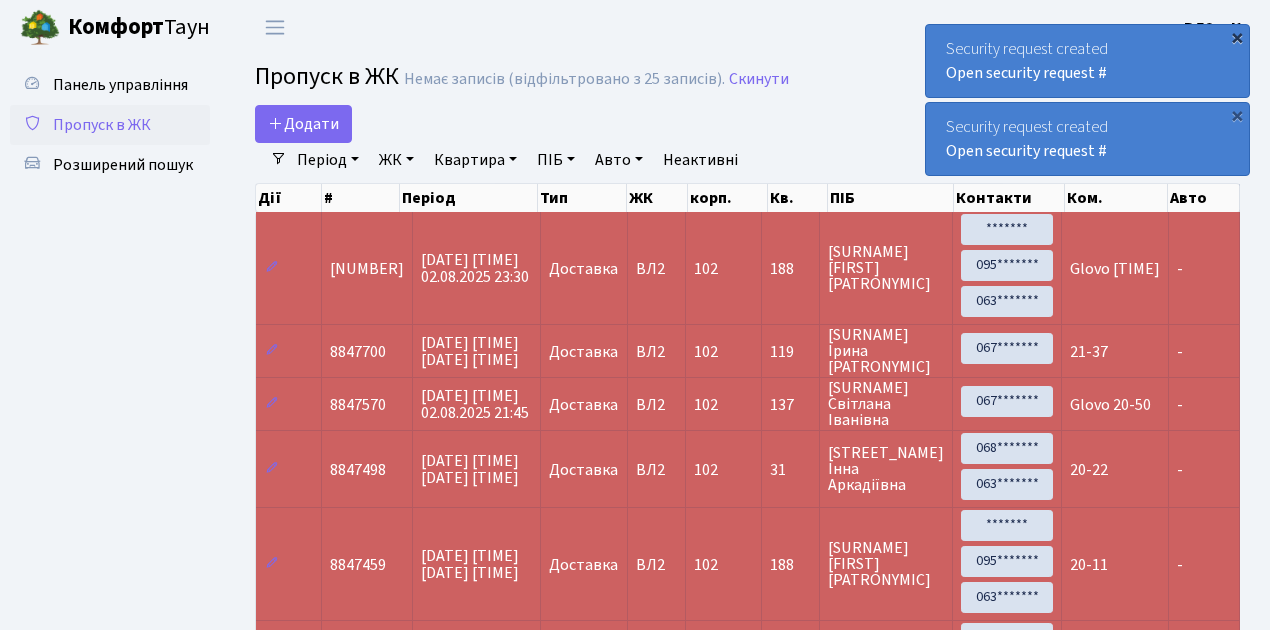 click on "×" at bounding box center (1237, 37) 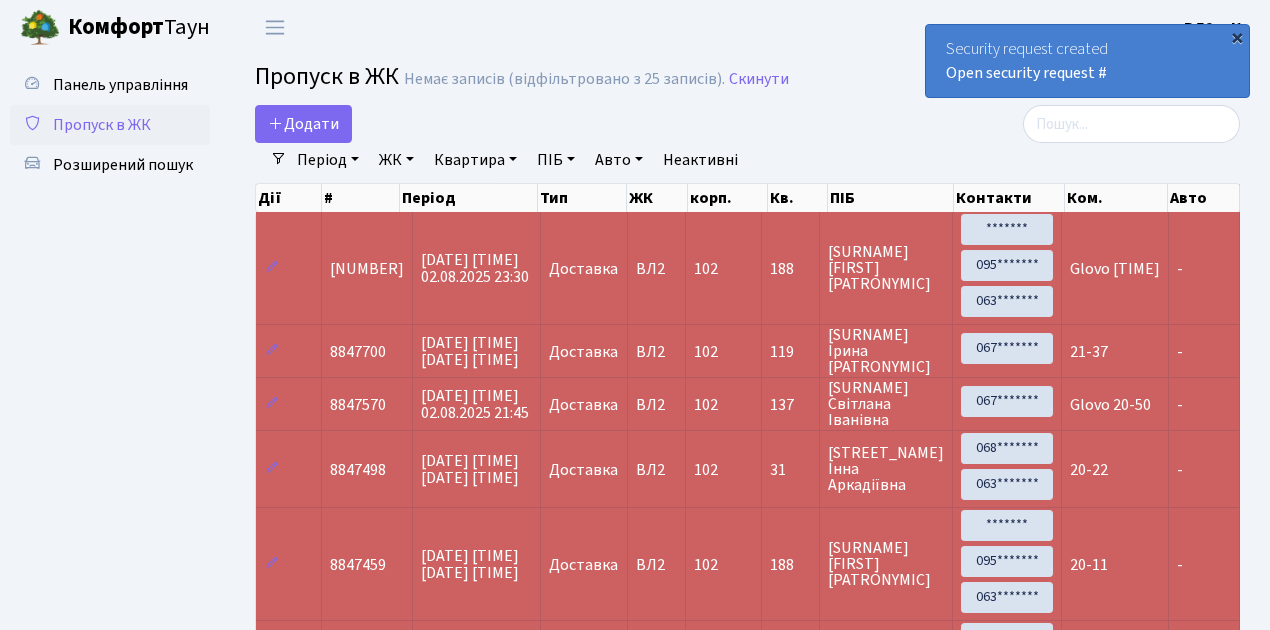click on "×" at bounding box center [1237, 37] 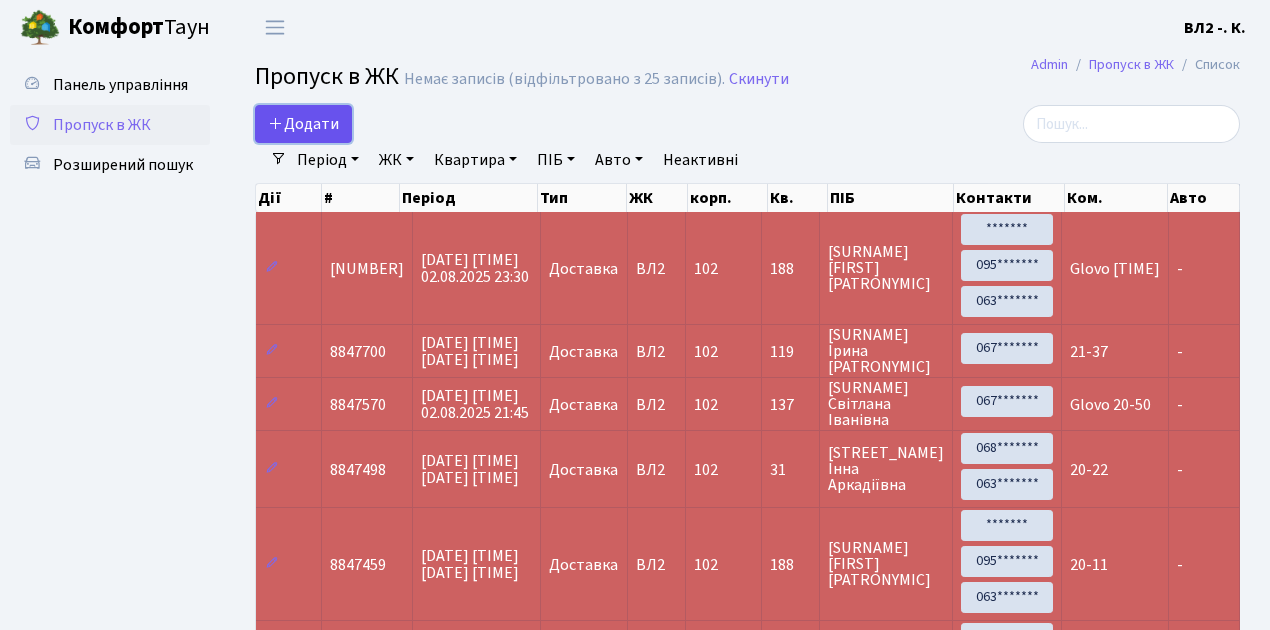 click on "Додати" at bounding box center [303, 124] 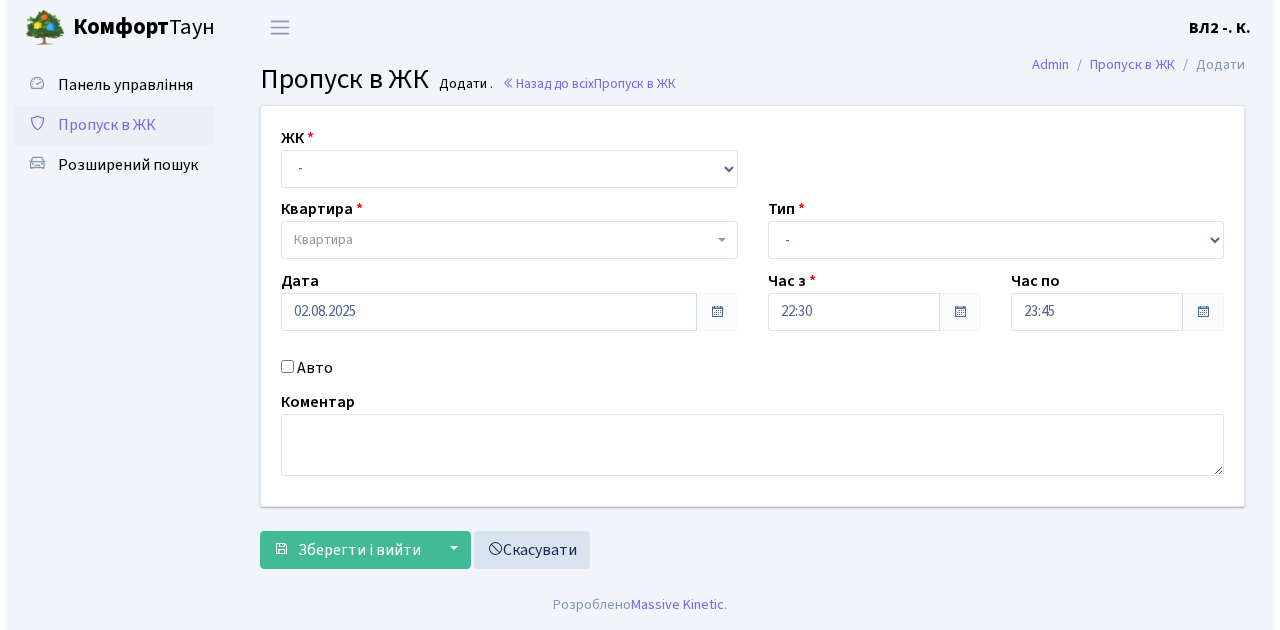 scroll, scrollTop: 0, scrollLeft: 0, axis: both 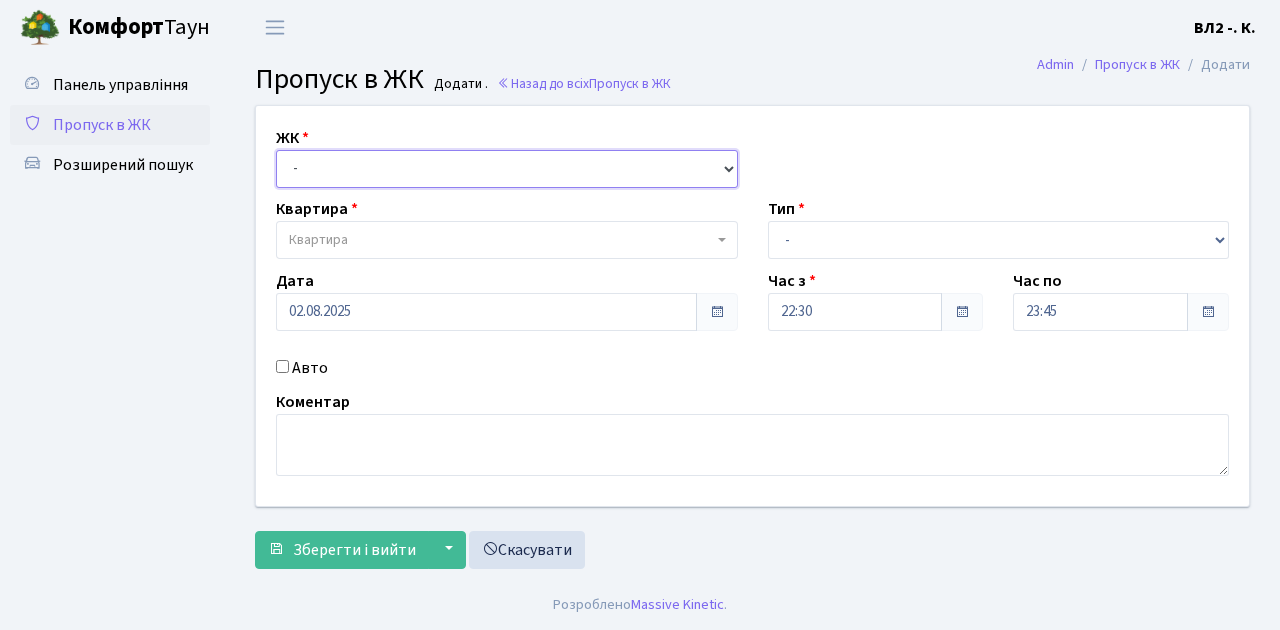 click on "-
ВЛ1, Ужгородський пров., 4/1
ВЛ2, Голосіївський просп., 76
ВЛ3, пр.Голосіївський, 78/2" at bounding box center [507, 169] 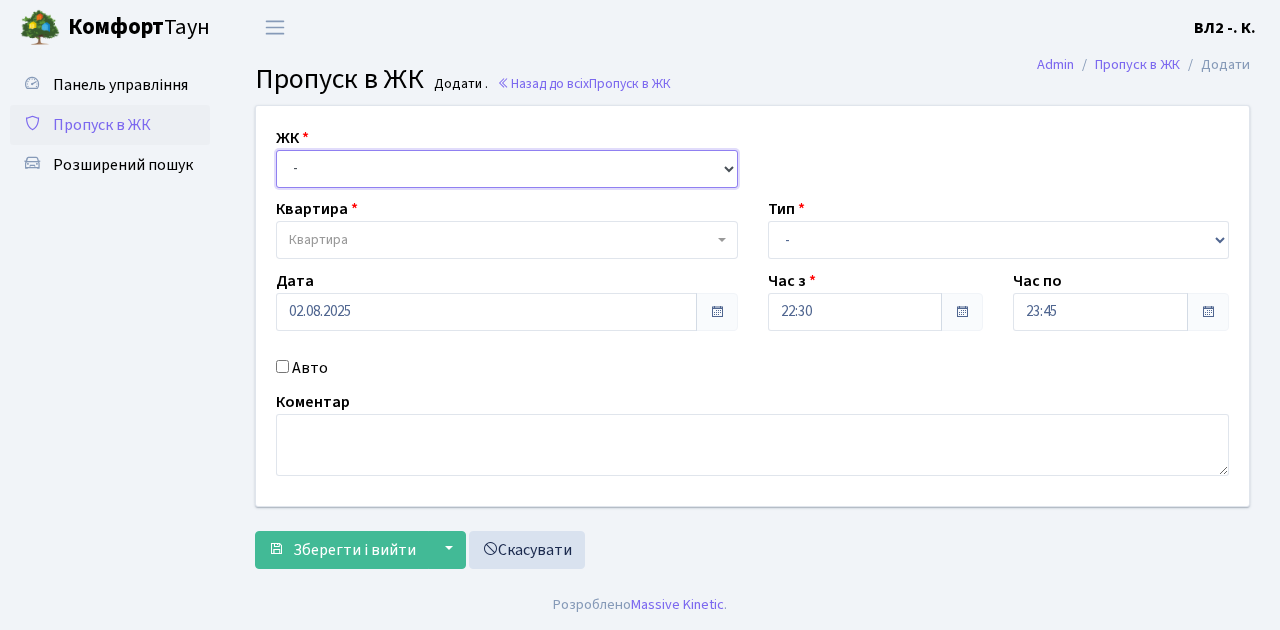 select on "317" 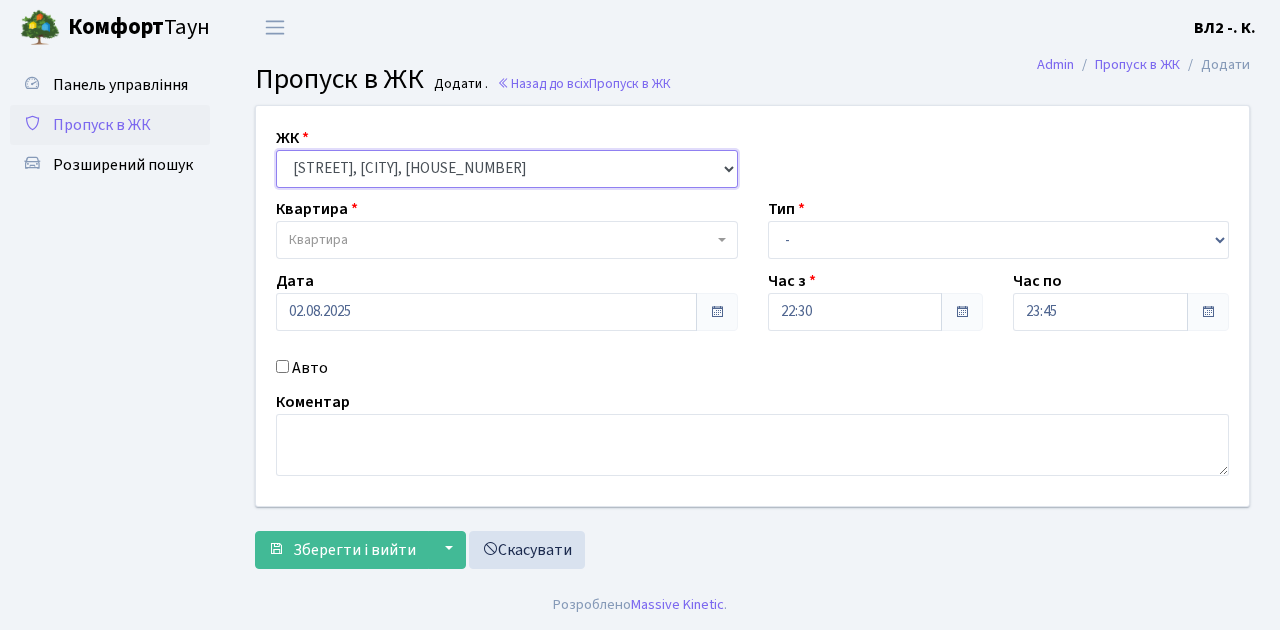 click on "-
ВЛ1, Ужгородський пров., 4/1
ВЛ2, Голосіївський просп., 76
ВЛ3, пр.Голосіївський, 78/2" at bounding box center [507, 169] 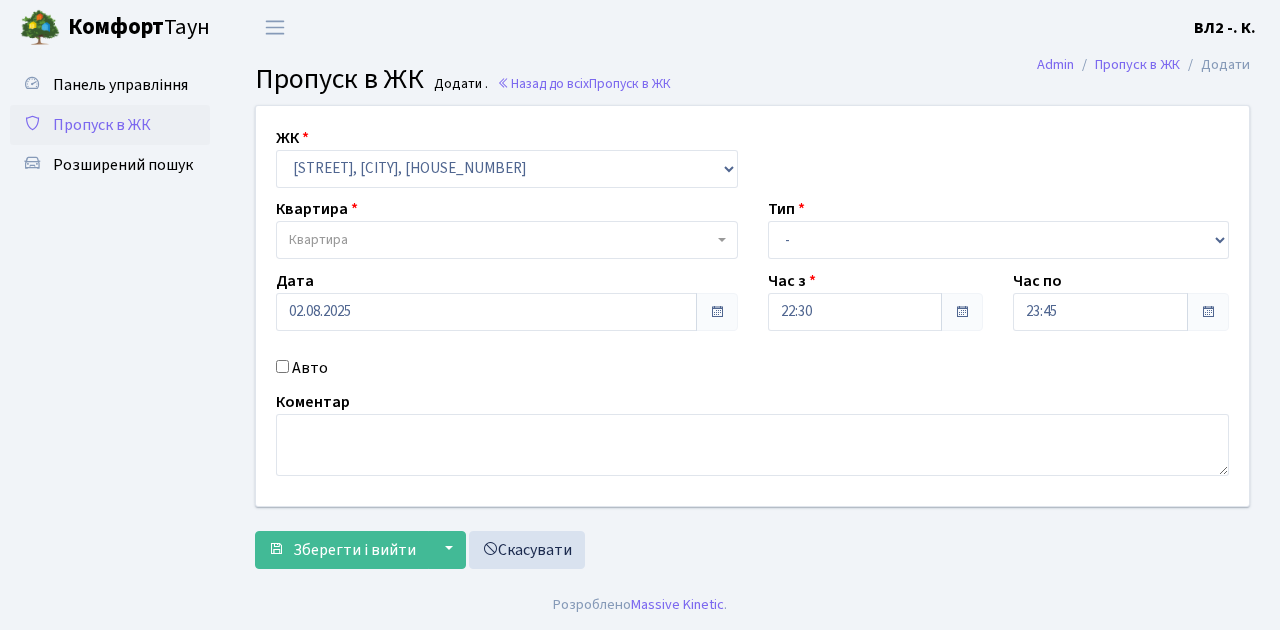 click on "Квартира" at bounding box center [507, 240] 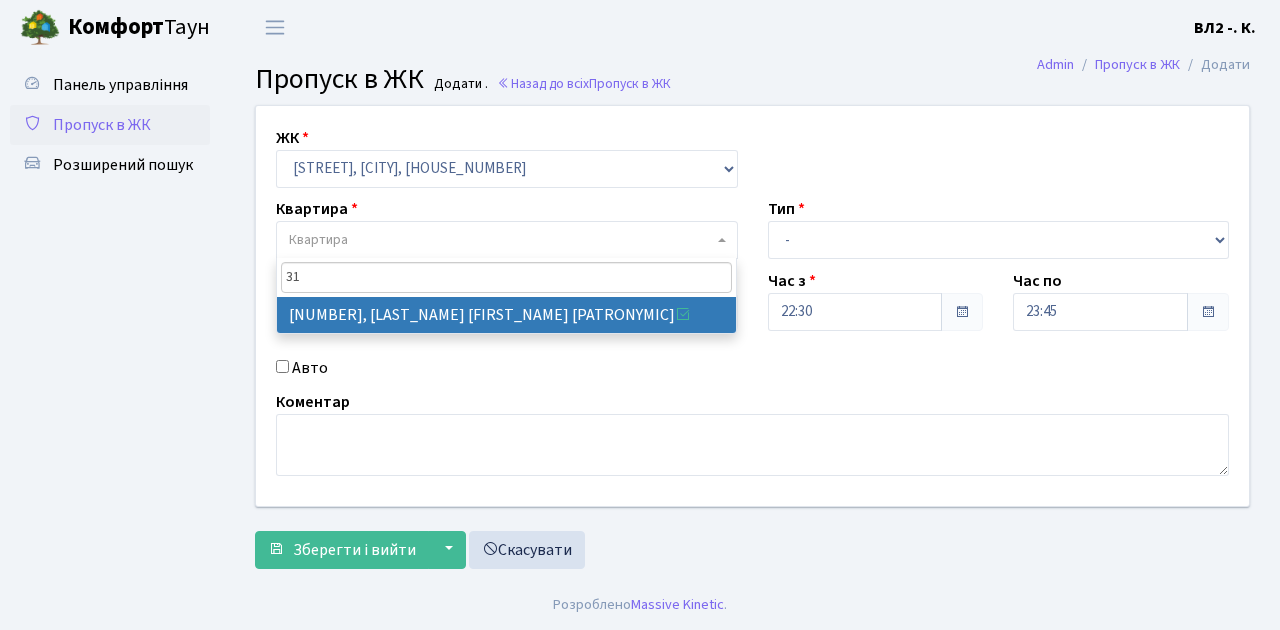 type on "31" 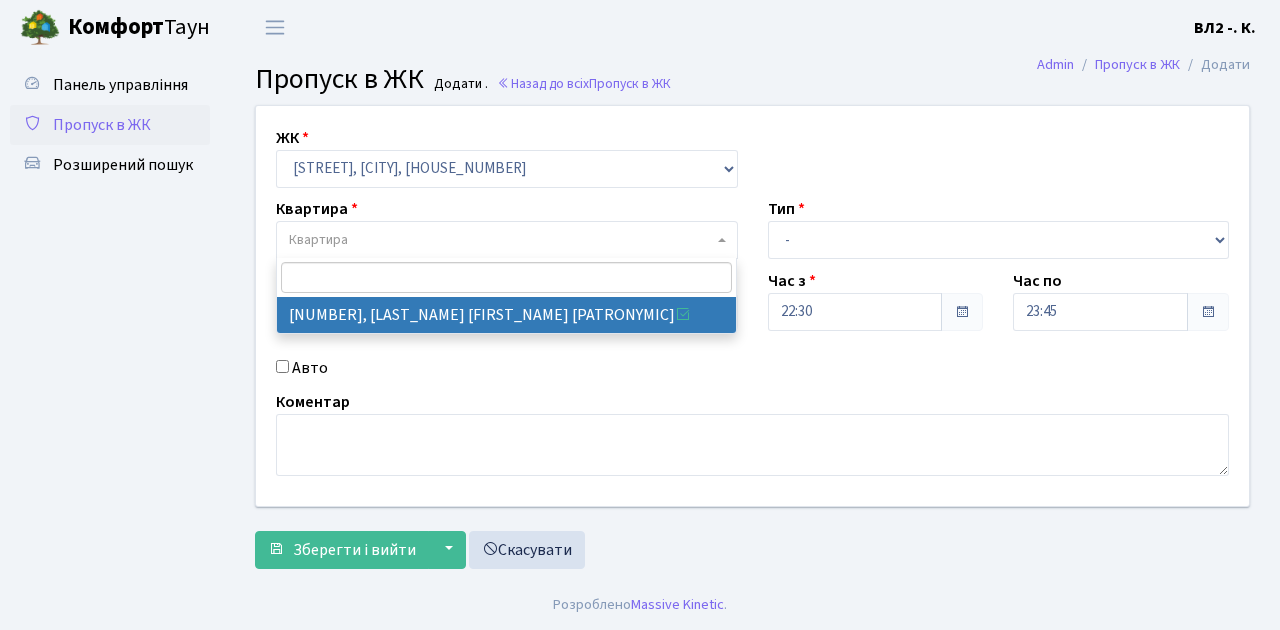 select on "38032" 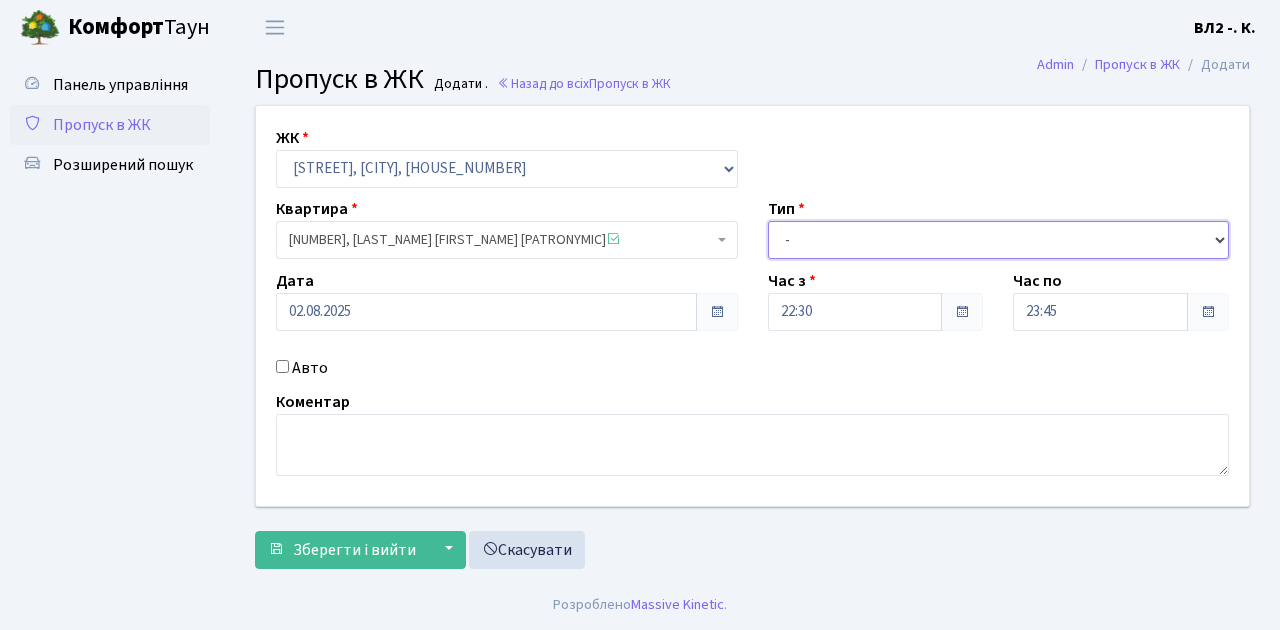 click on "-
Доставка
Таксі
Гості
Сервіс" at bounding box center (999, 240) 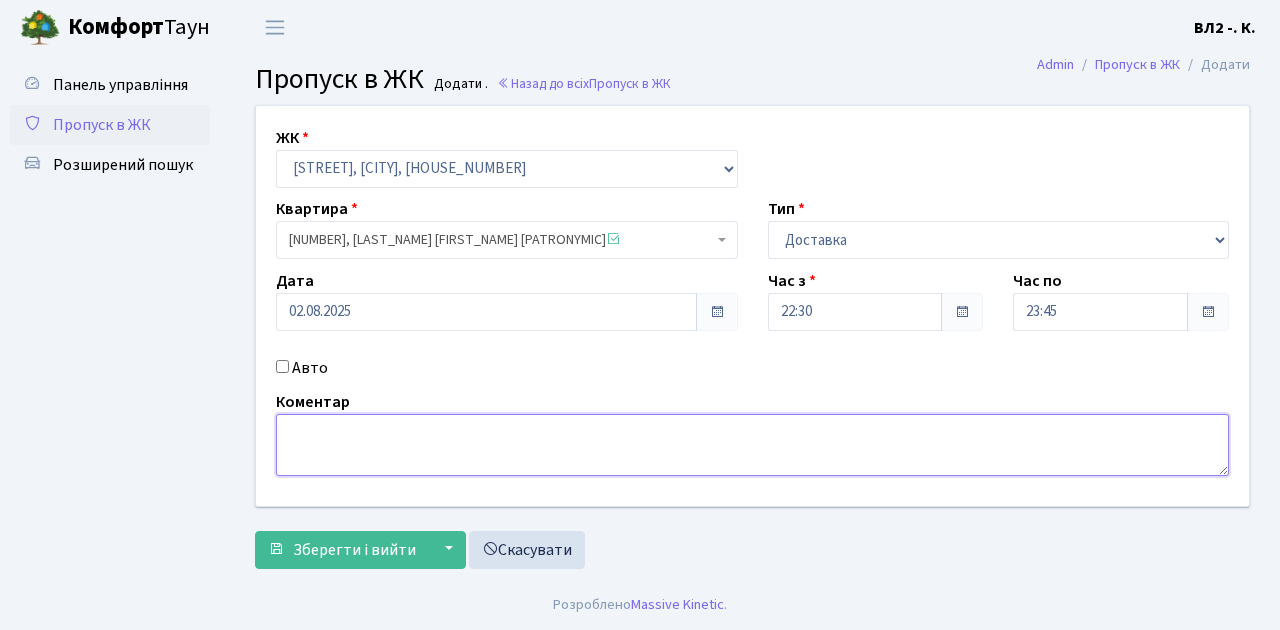 click at bounding box center (752, 445) 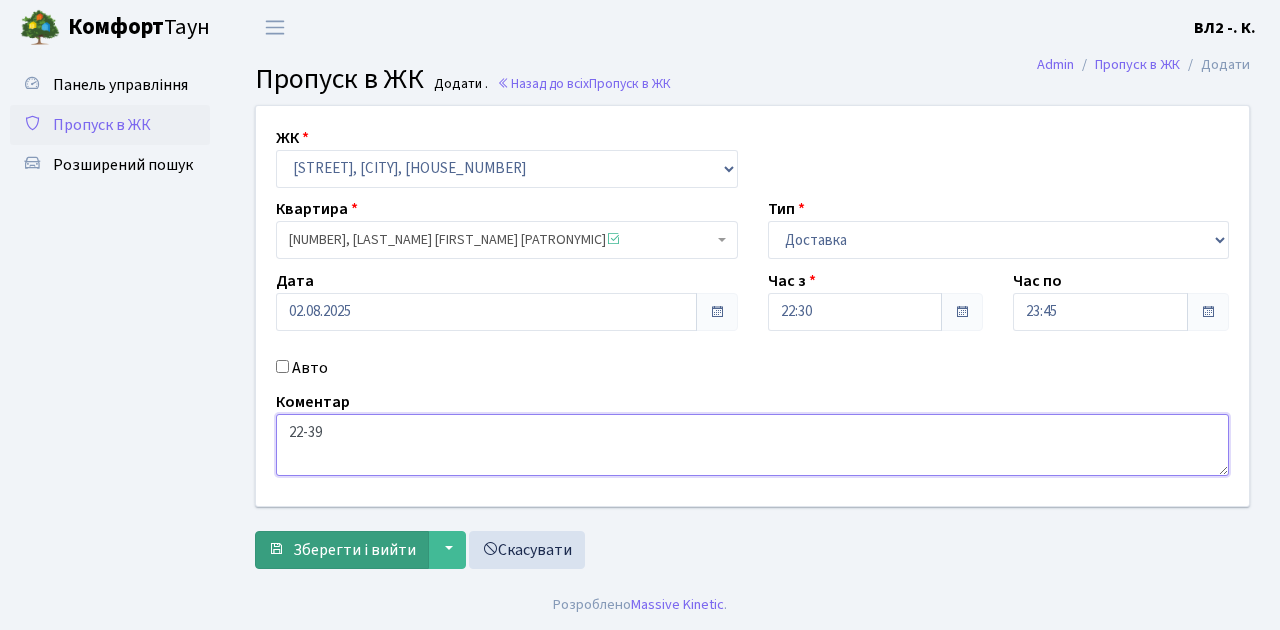 type on "22-39" 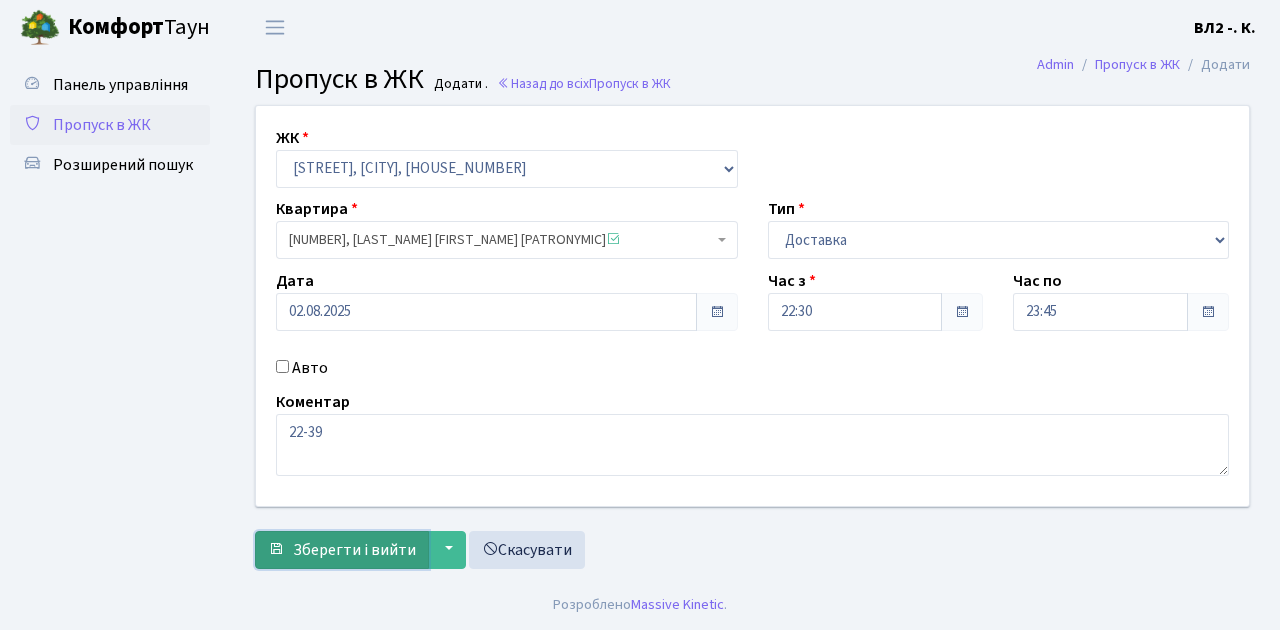 click on "Зберегти і вийти" at bounding box center [354, 550] 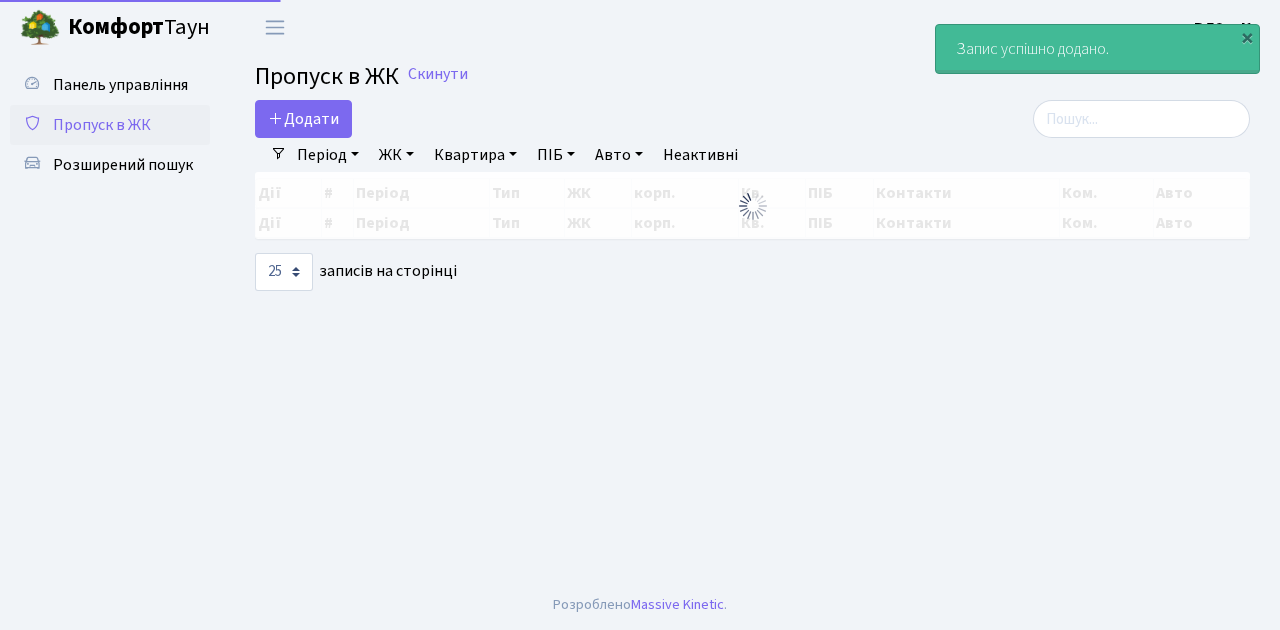 select on "25" 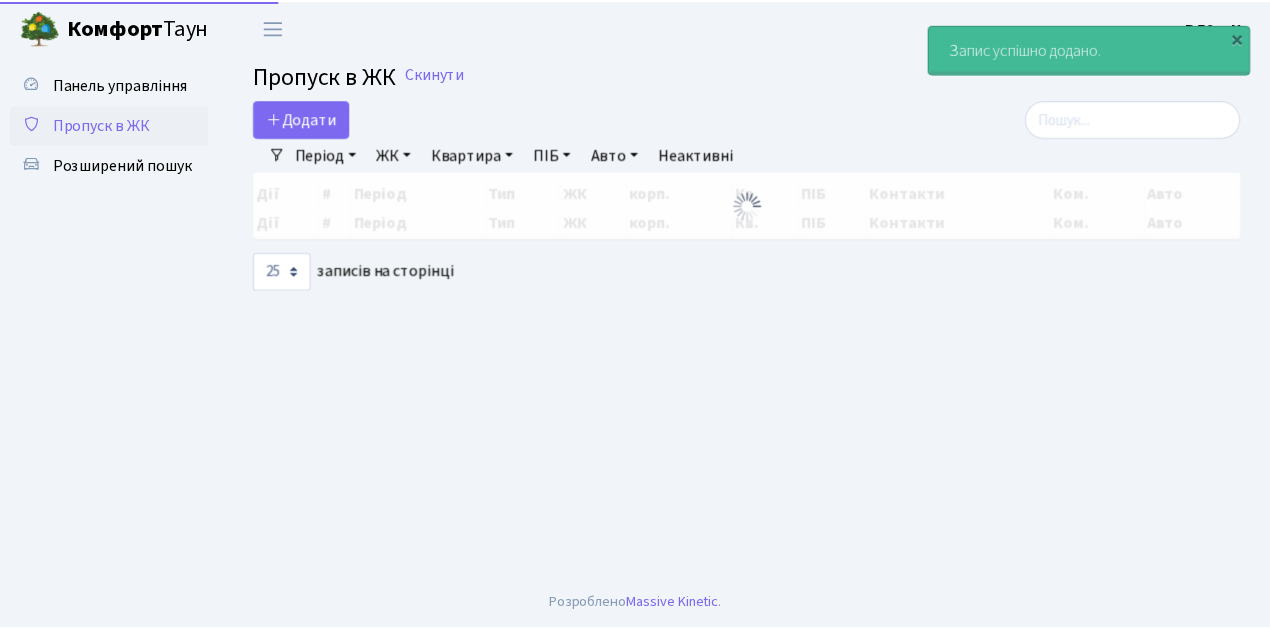 scroll, scrollTop: 0, scrollLeft: 0, axis: both 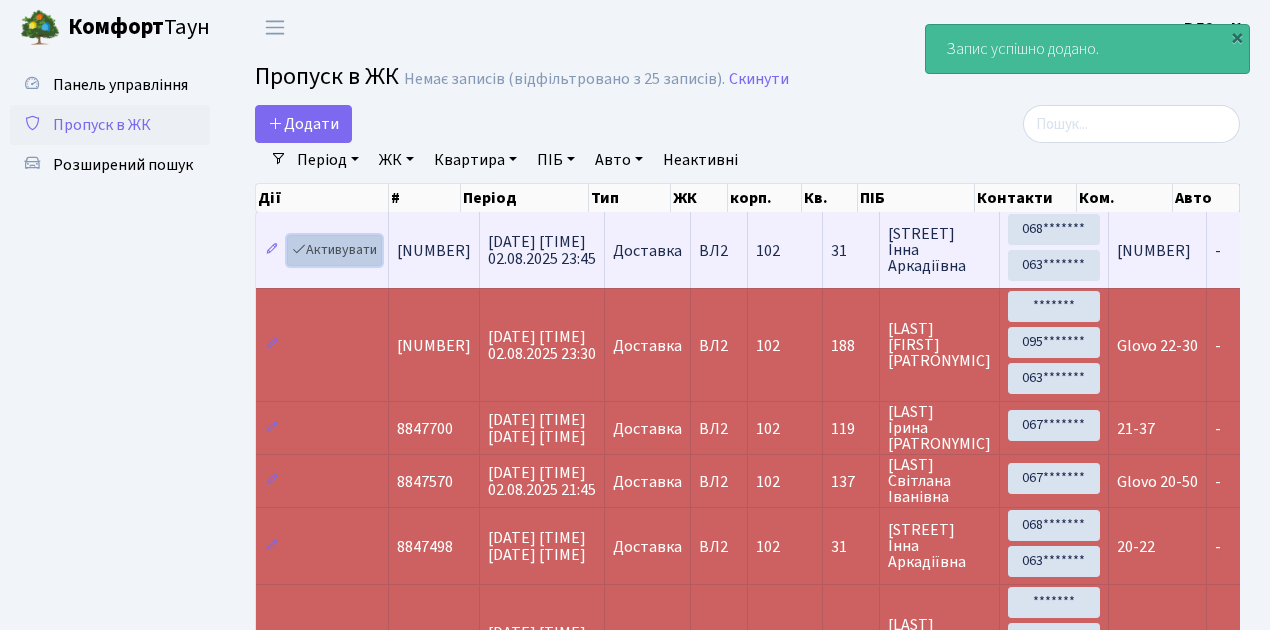 click on "Активувати" at bounding box center [334, 250] 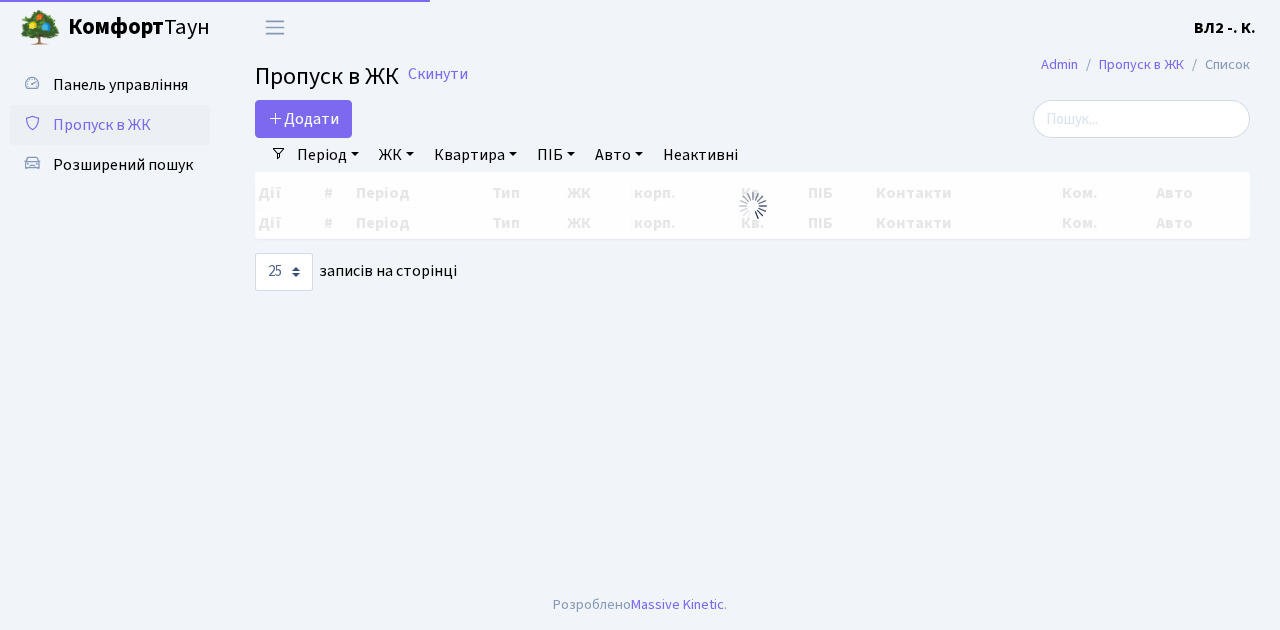 select on "25" 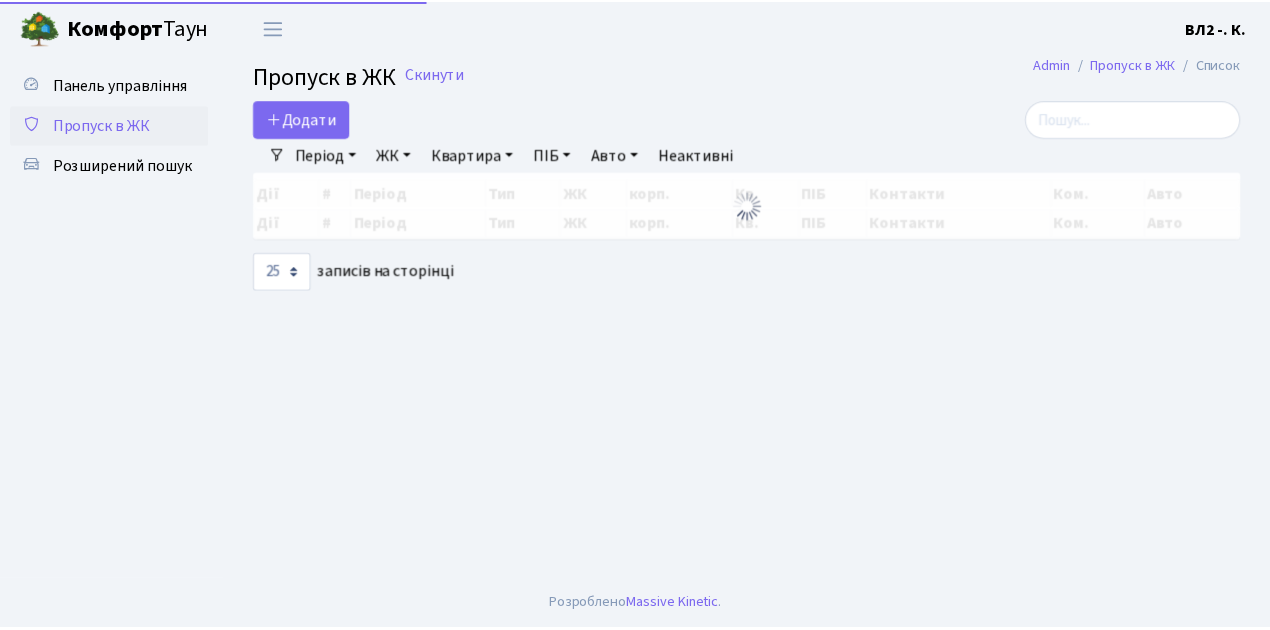 scroll, scrollTop: 0, scrollLeft: 0, axis: both 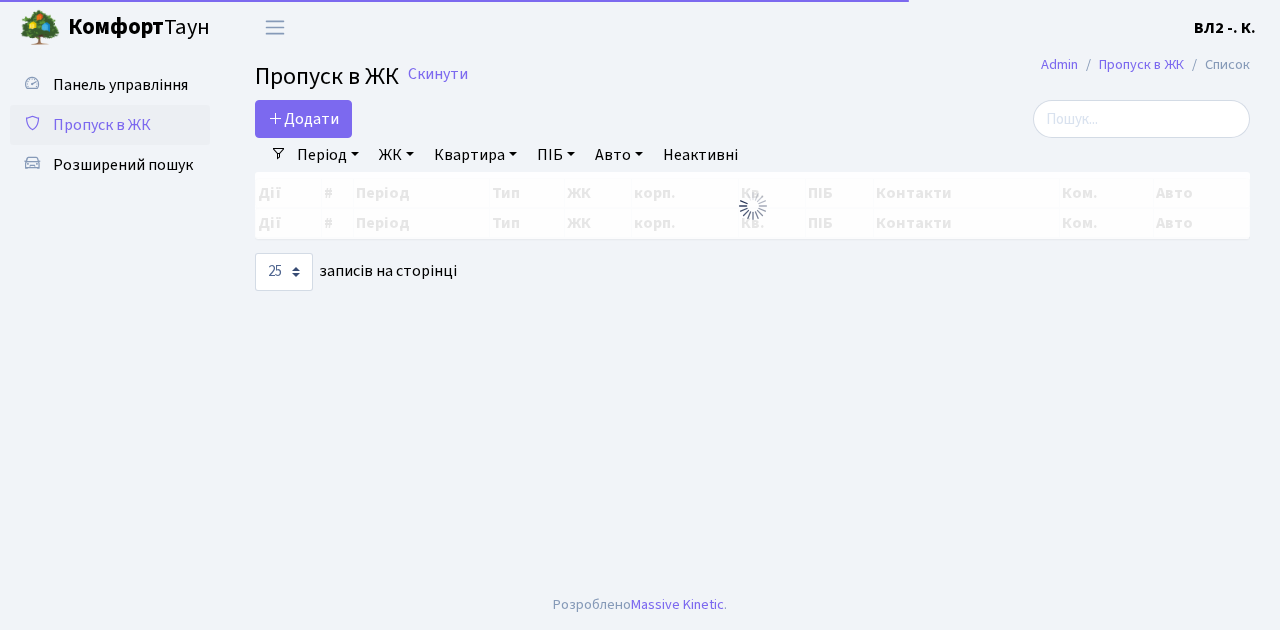 select on "25" 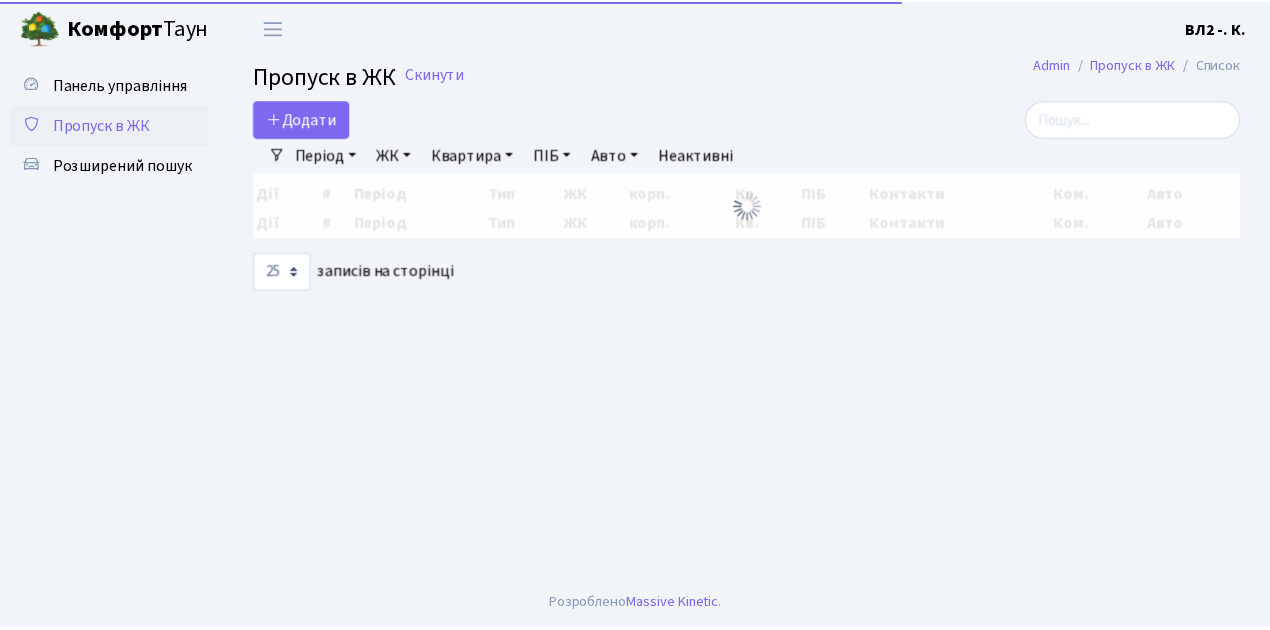 scroll, scrollTop: 0, scrollLeft: 0, axis: both 